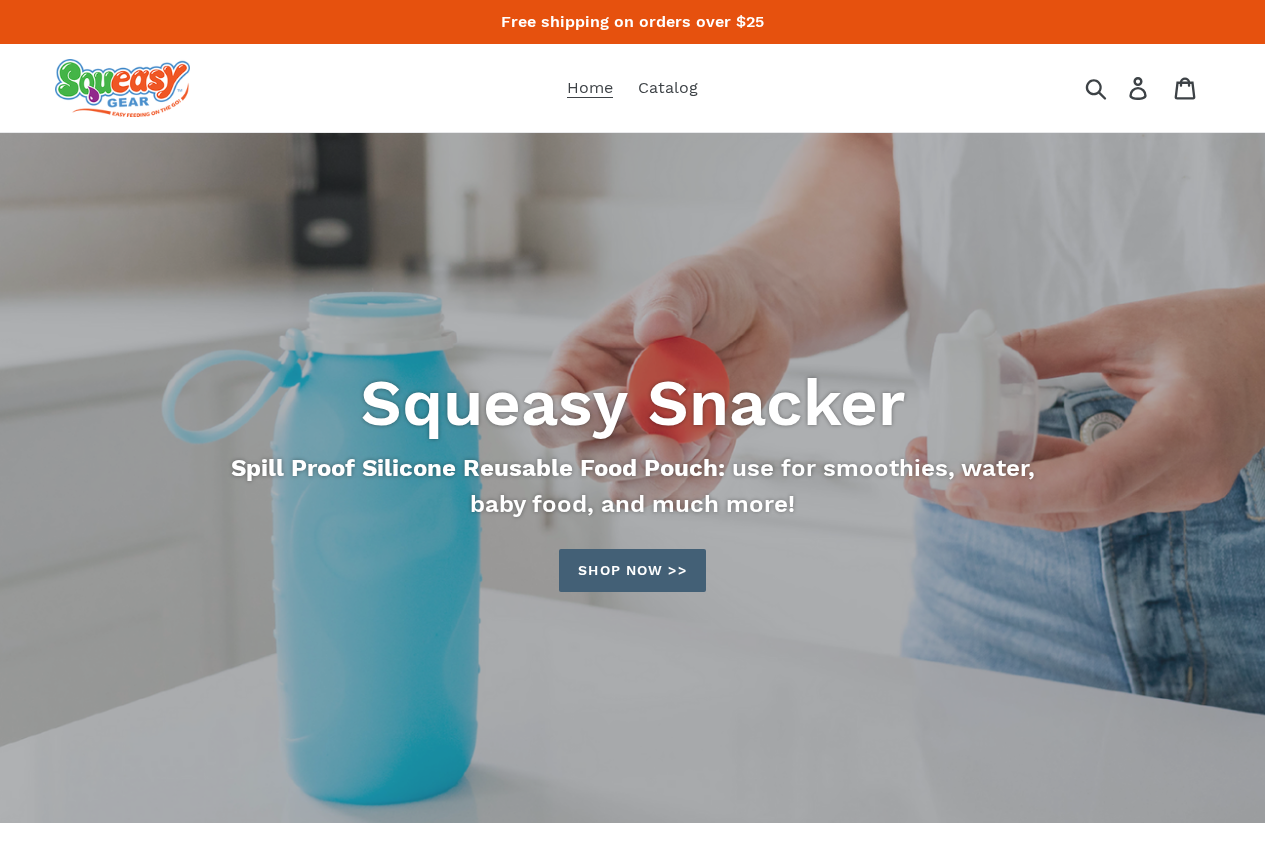 scroll, scrollTop: 0, scrollLeft: 0, axis: both 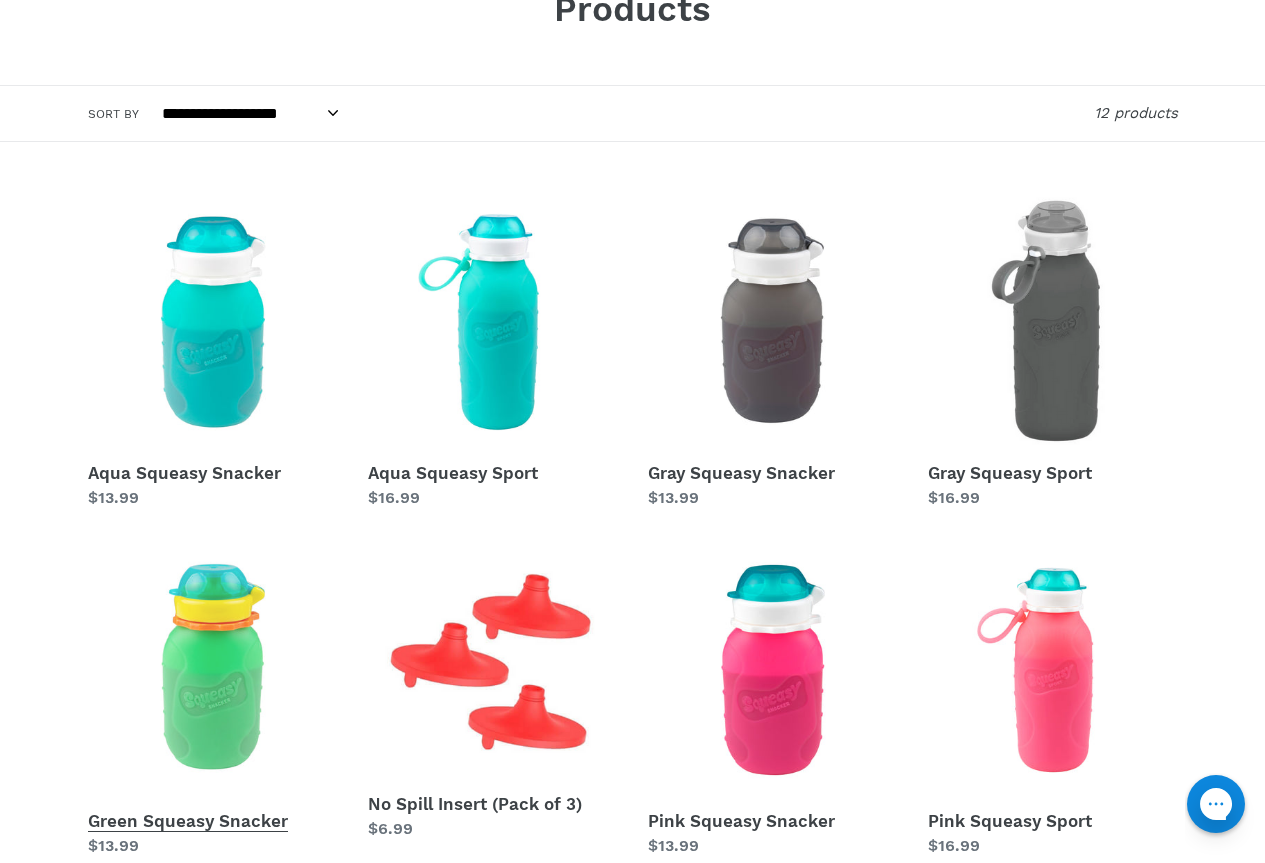 click on "Green Squeasy Snacker" at bounding box center (213, 701) 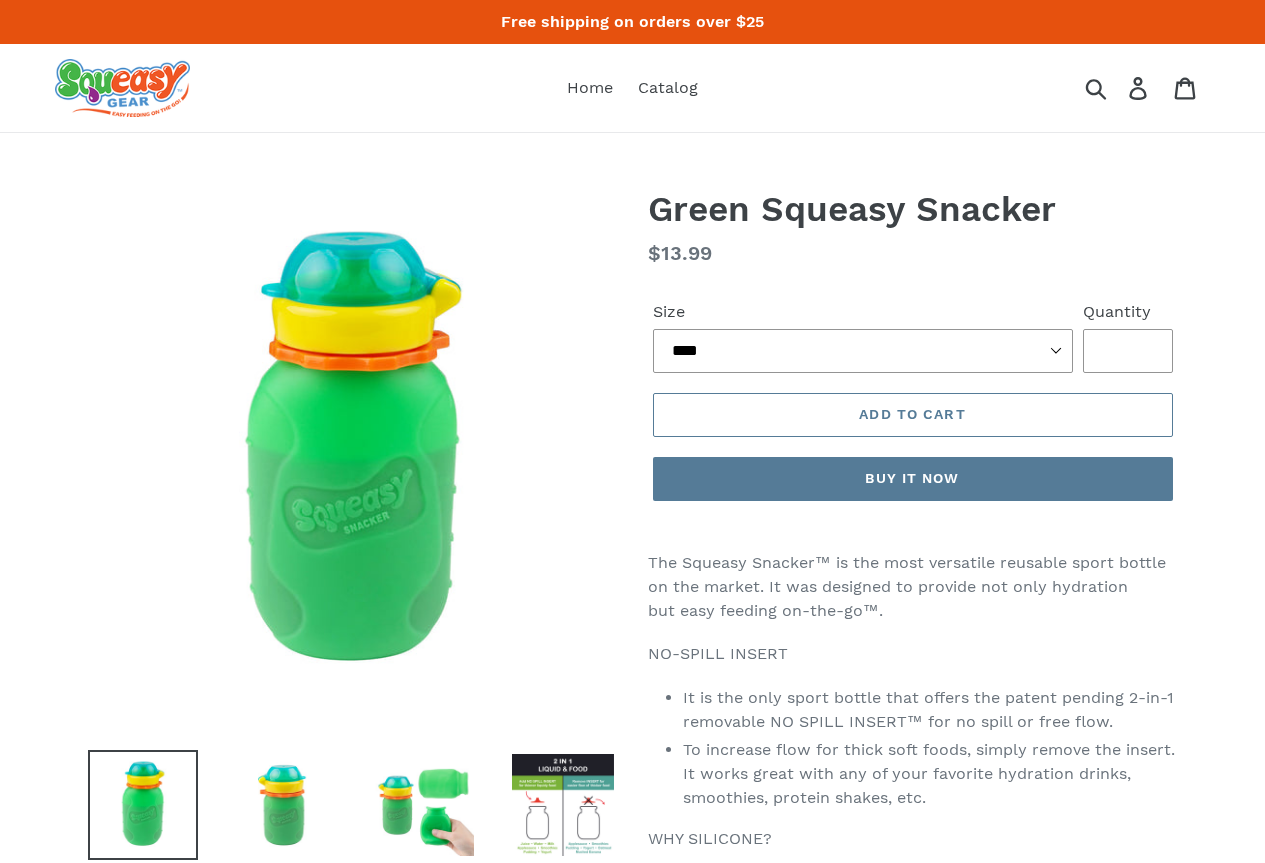 scroll, scrollTop: 0, scrollLeft: 0, axis: both 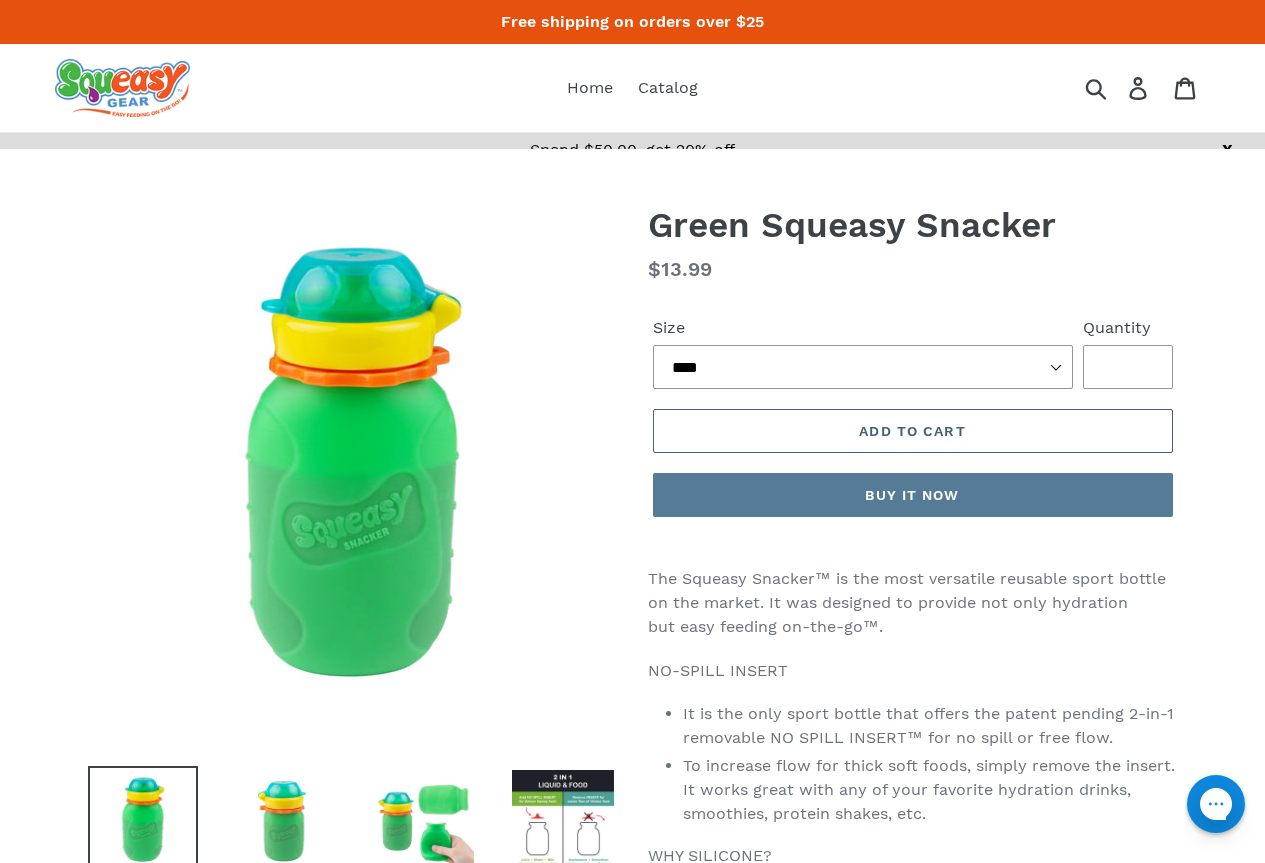click on "Add to cart
Buy it now    This item is a recurring or deferred purchase. By continuing, I agree to the  cancellation policy  and authorize you to charge my payment method at the prices, frequency and dates listed on this page until my order is fulfilled or I cancel, if permitted." at bounding box center (913, 463) 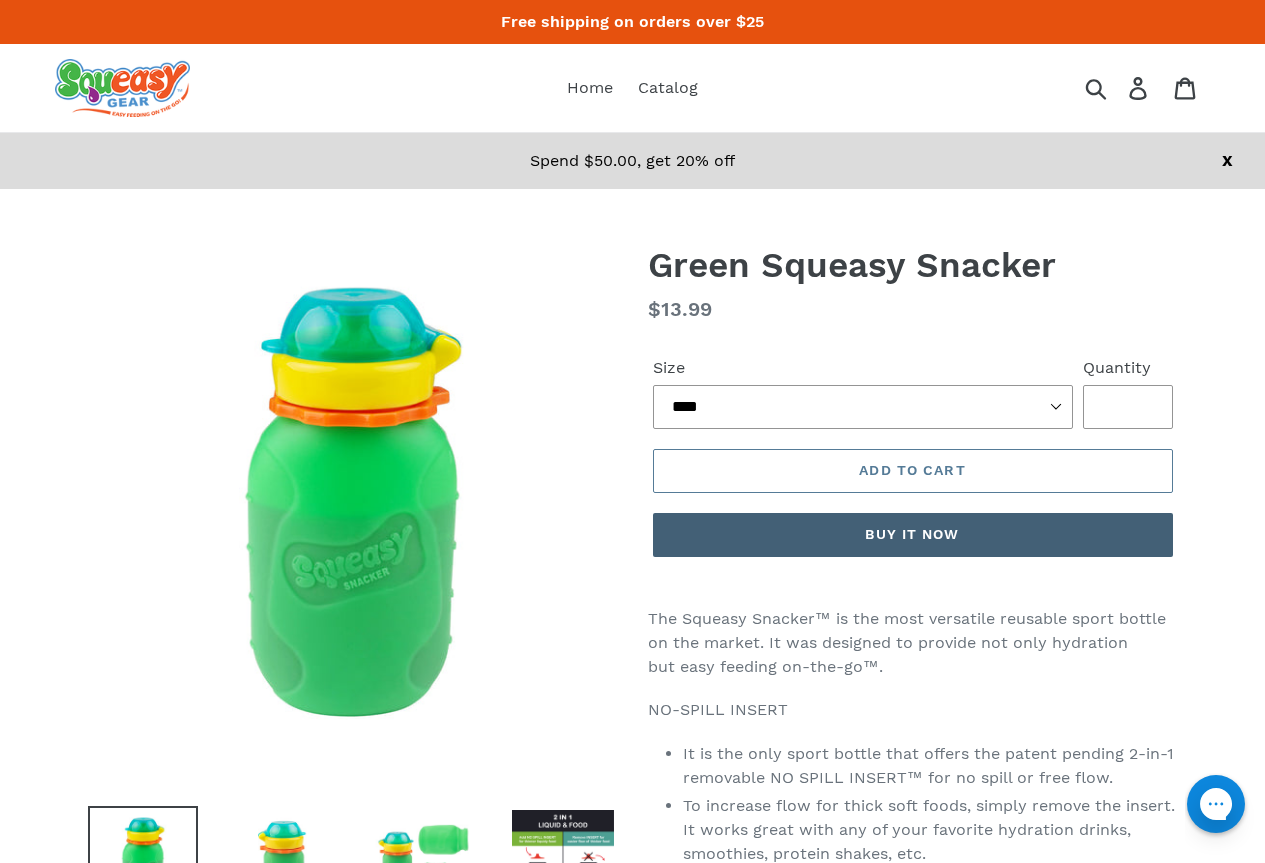 click on "Buy it now" at bounding box center [913, 535] 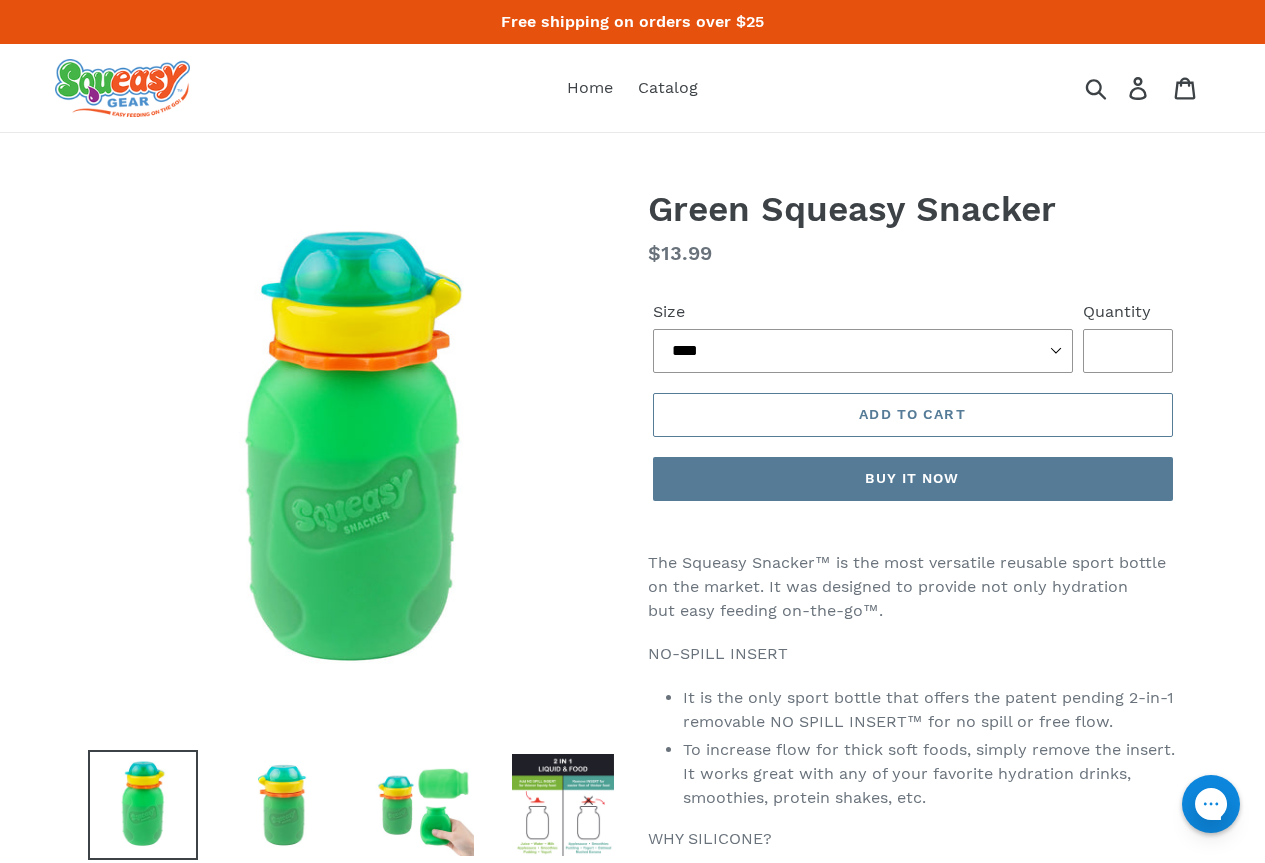 scroll, scrollTop: 0, scrollLeft: 0, axis: both 